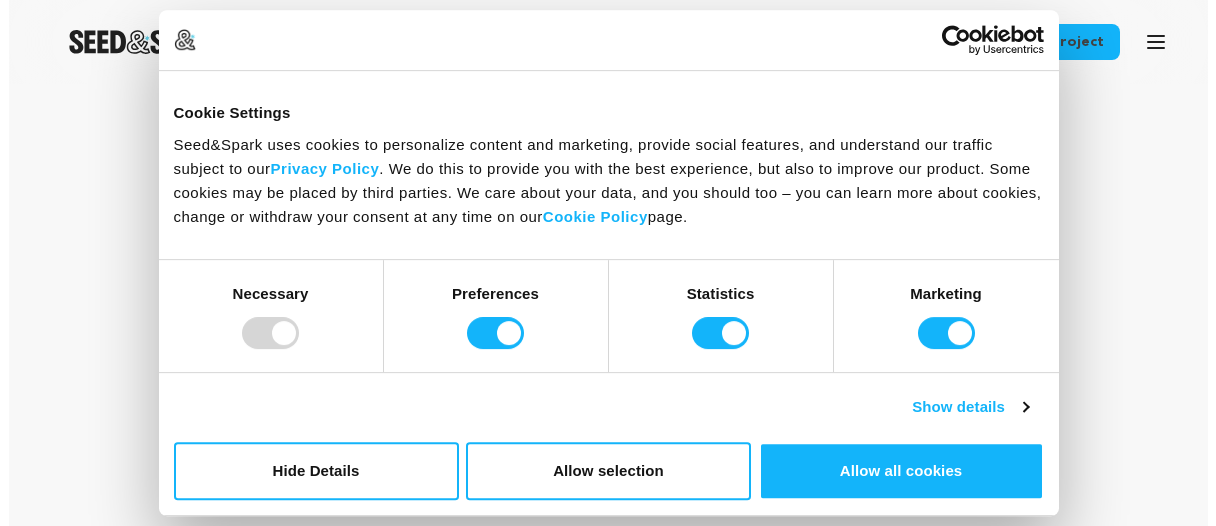scroll, scrollTop: 0, scrollLeft: 0, axis: both 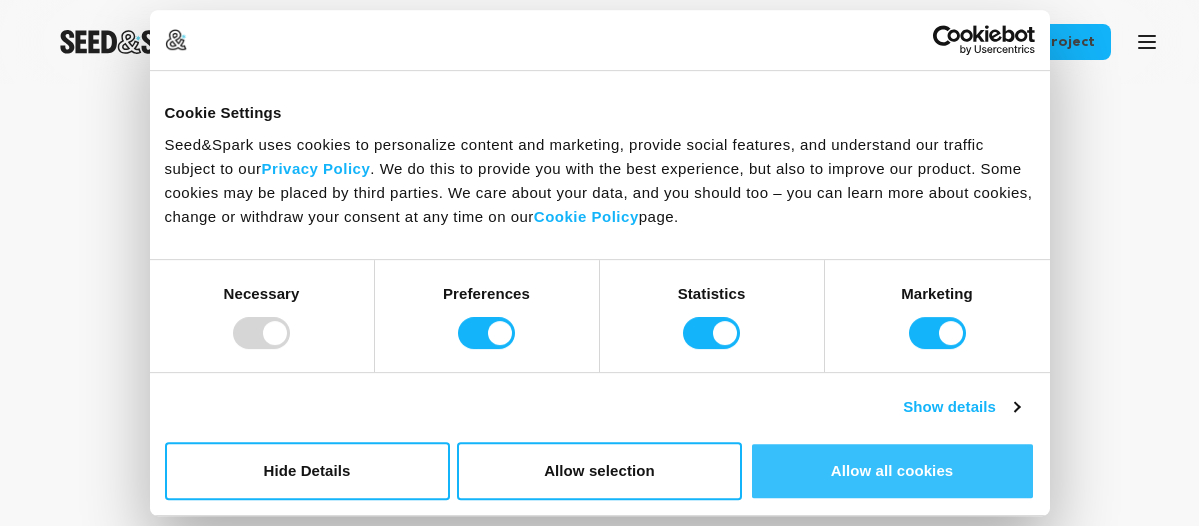 click on "Allow all cookies" at bounding box center (892, 471) 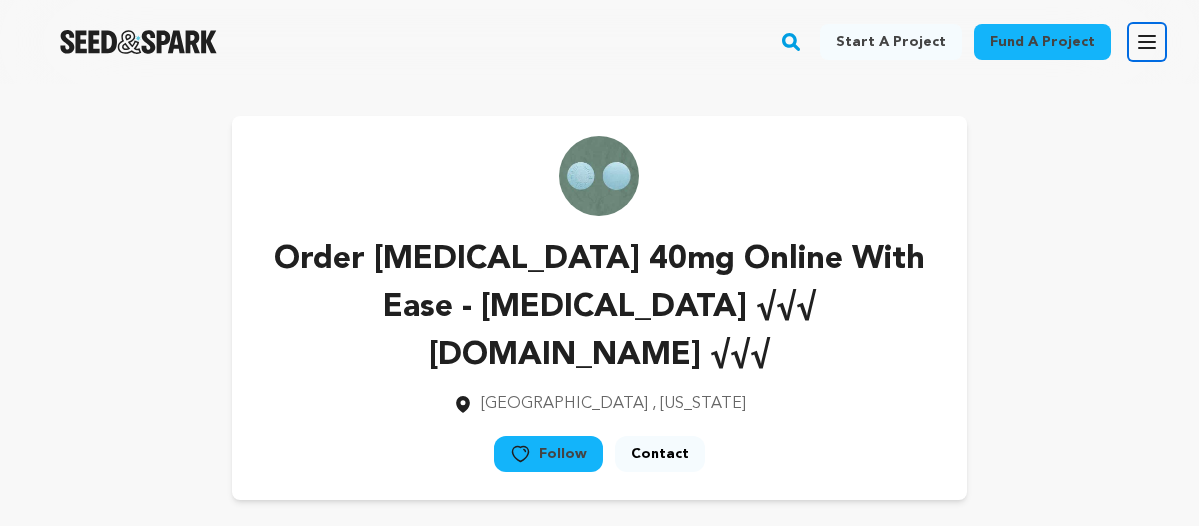 click 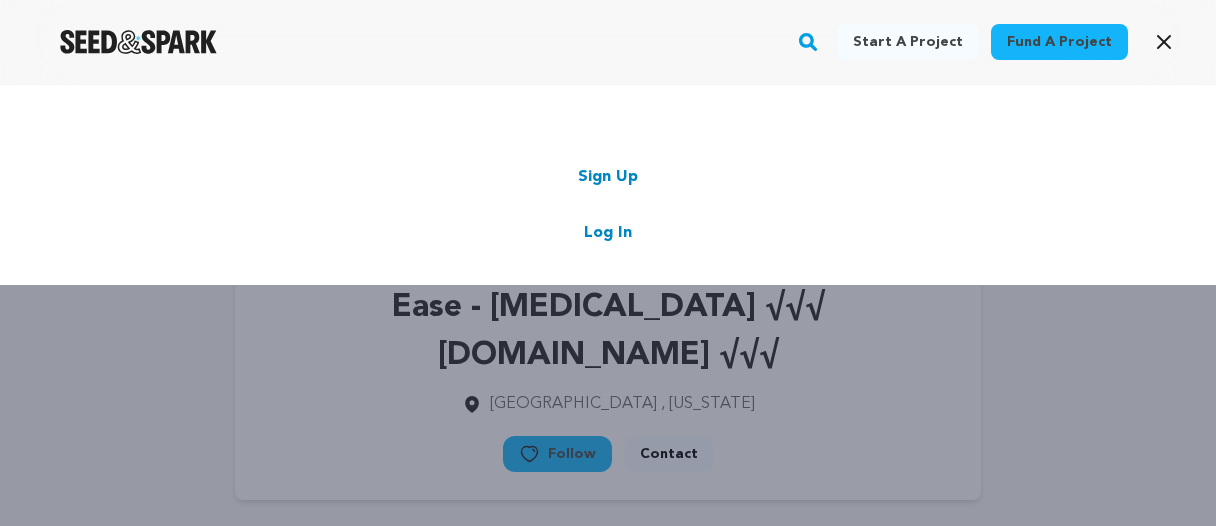 click on "Sign Up" at bounding box center [608, 177] 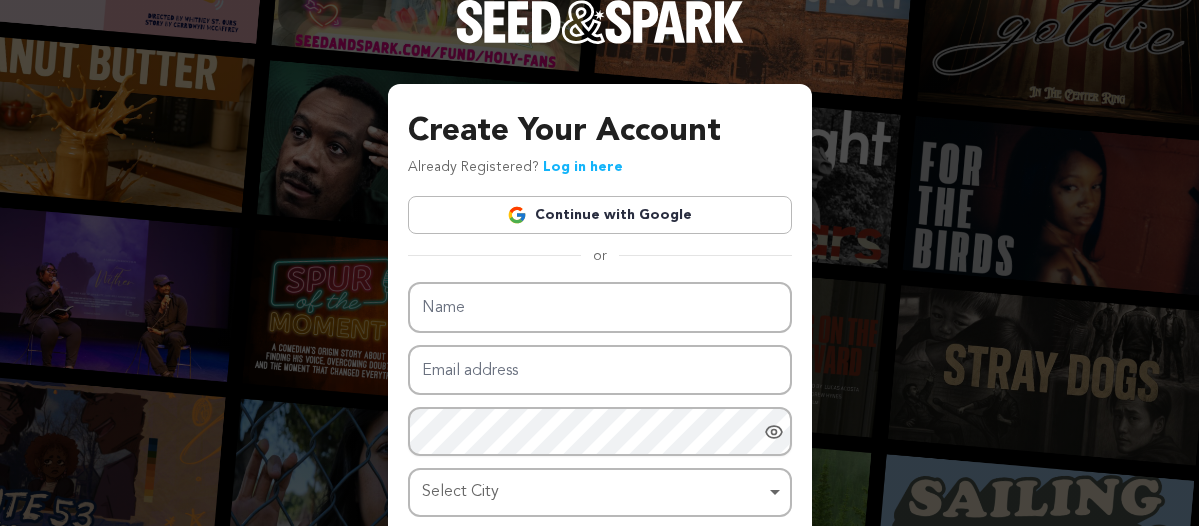 scroll, scrollTop: 0, scrollLeft: 0, axis: both 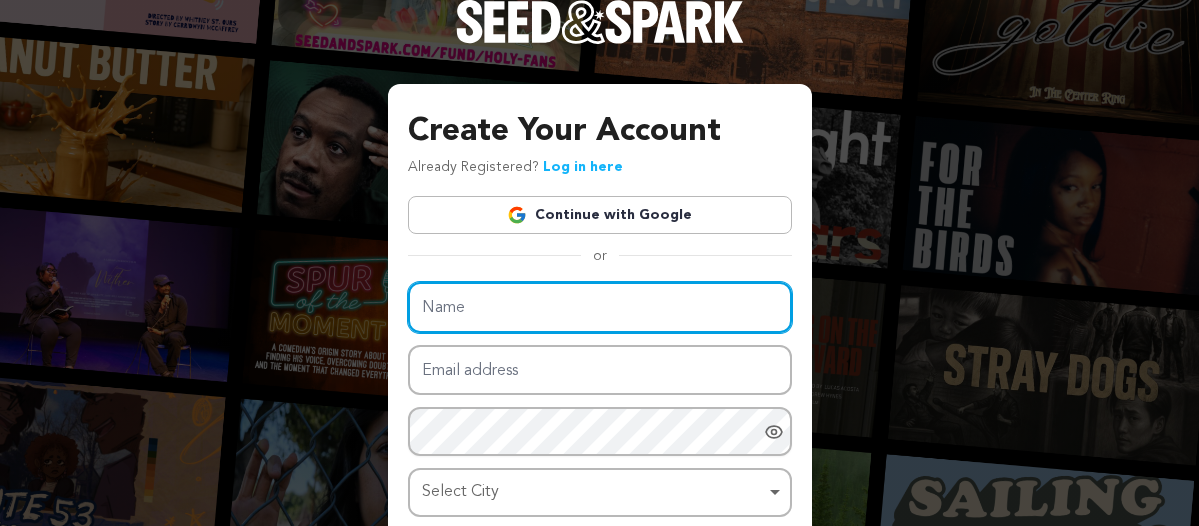 paste on "Buy Tapentadol Online for Pain Relief" 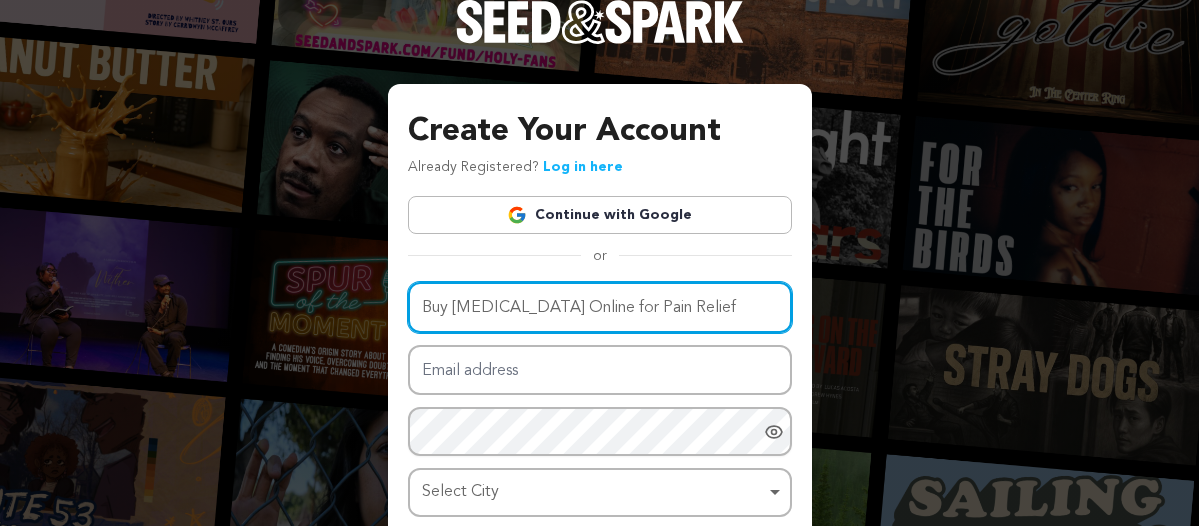type on "Buy Tapentadol Online for Pain Relief" 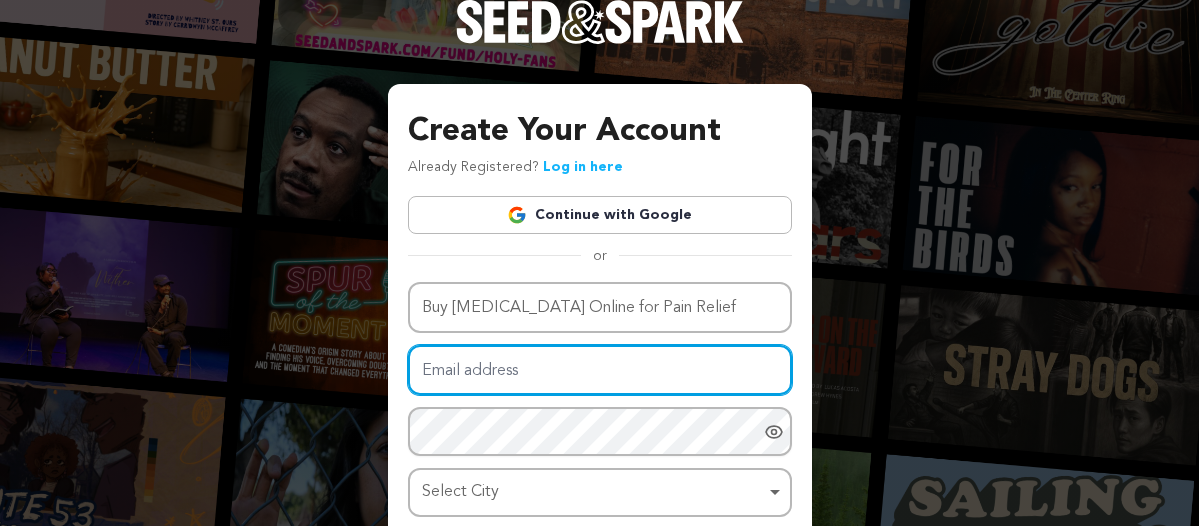 click on "Email address" at bounding box center [600, 370] 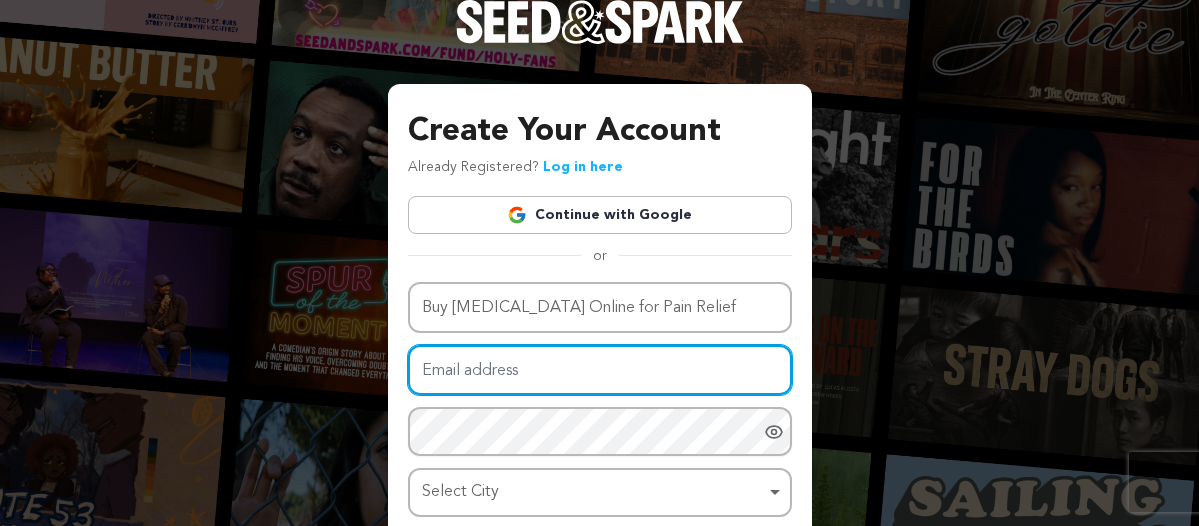 paste on "2020#199TaPu" 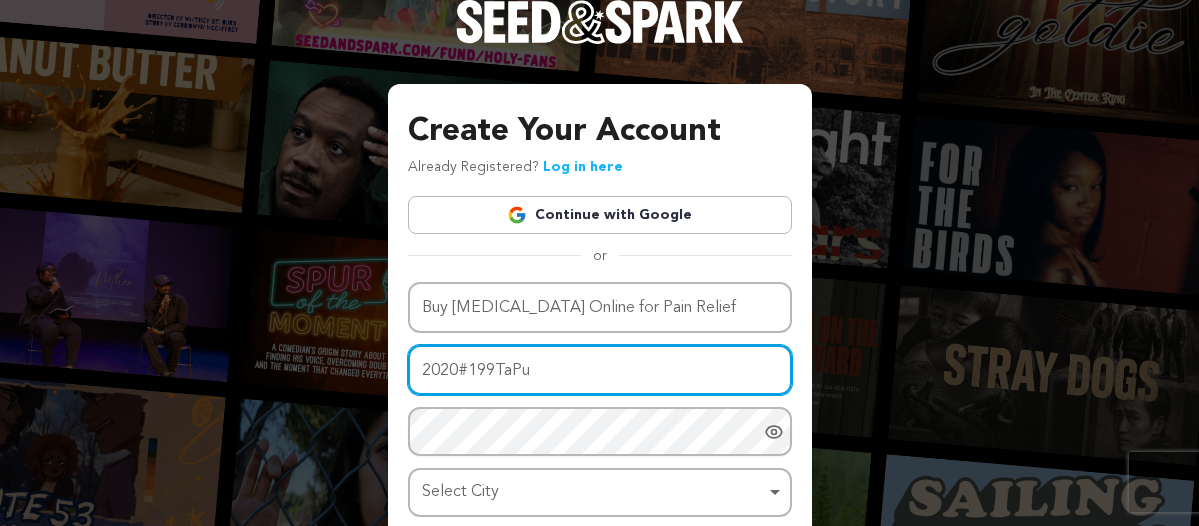scroll, scrollTop: 102, scrollLeft: 0, axis: vertical 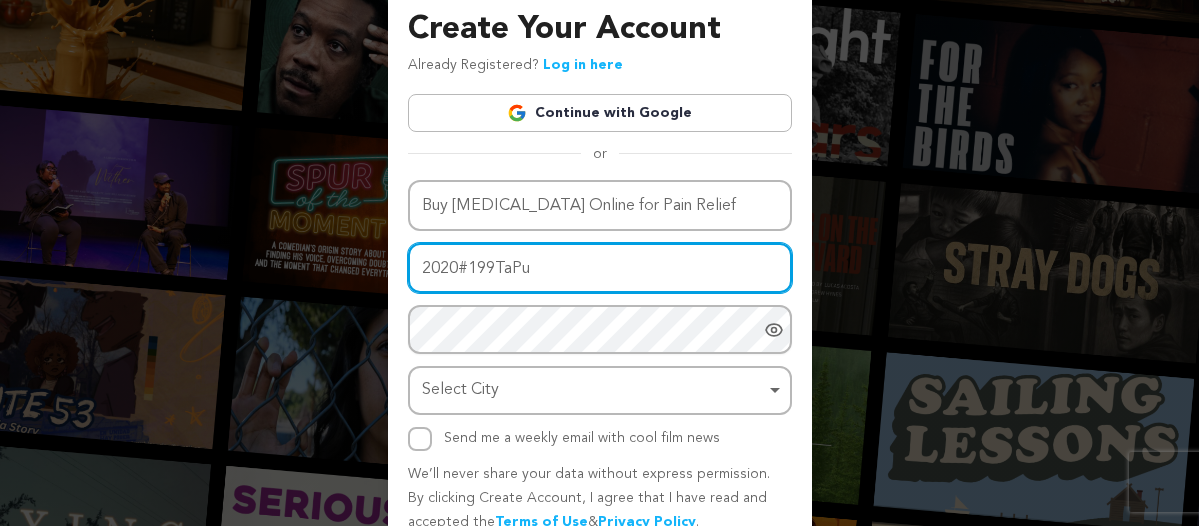 type on "2020#199TaPu" 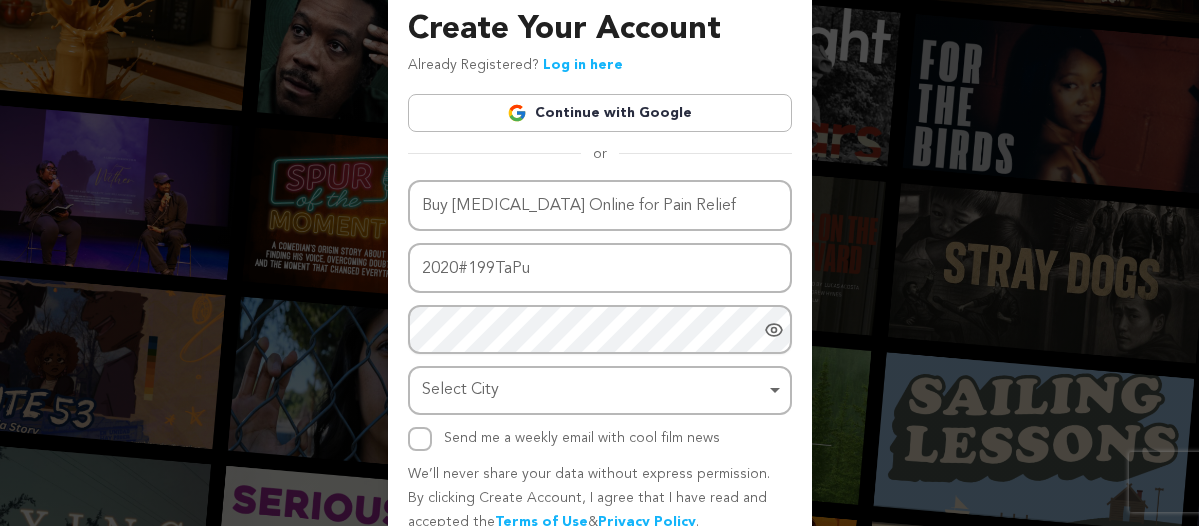 click on "Create Your Account
Already Registered?
Log in here
Continue with Google
or
eyJpdiI6IlFEWTNmN1pYdjNJUm83RitEaU5VMGc9PSIsInZhbHVlIjoibmRQbWVnTDh5cjg0ZGxGOWF3bExLdz09IiwibWFjIjoiYTRlZTIzYzBlYWFiYzc2Y2U1N2EyNjkzMTgyMjYwYWFlY2RjNzA1MjI0MzBiNmZjZTUzYTJhNDFkYjczYjYwMyIsInRhZyI6IiJ9
Name
Buy Tapentadol Online for Pain Relief" at bounding box center [600, 296] 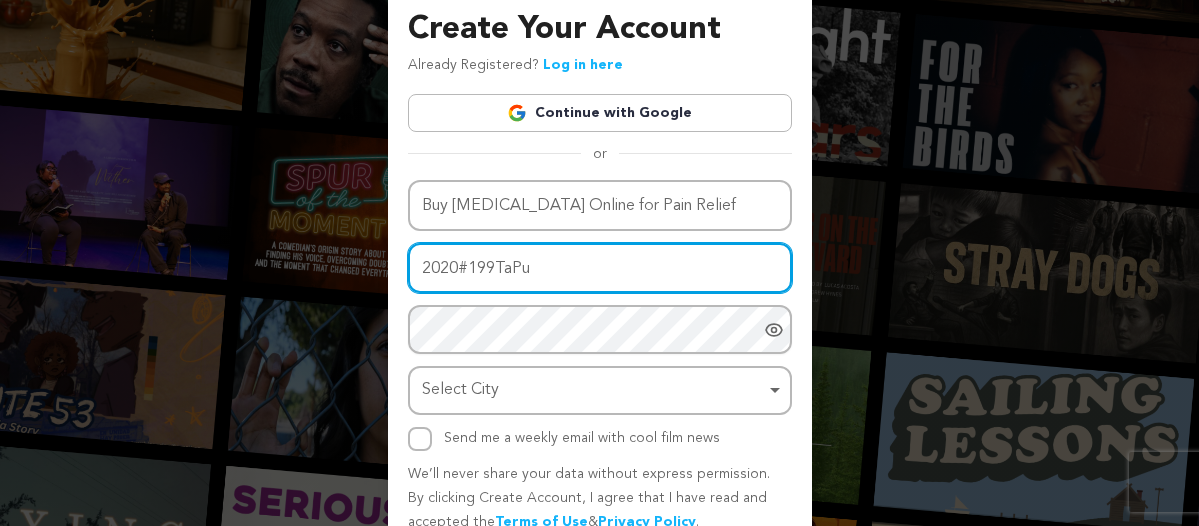 click on "2020#199TaPu" at bounding box center (600, 268) 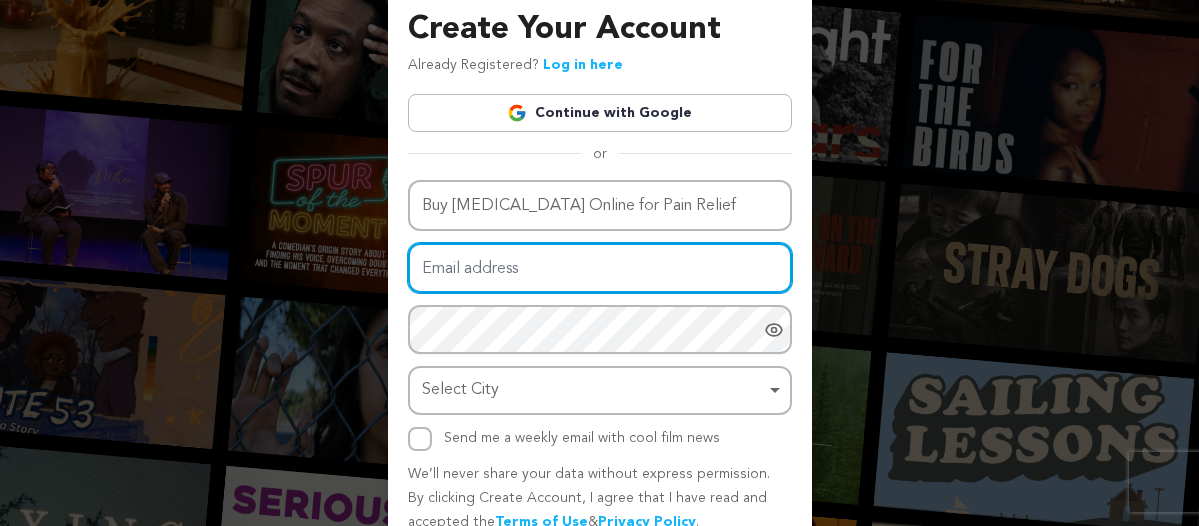 paste on "buytapentadol@mechanicspedia.com" 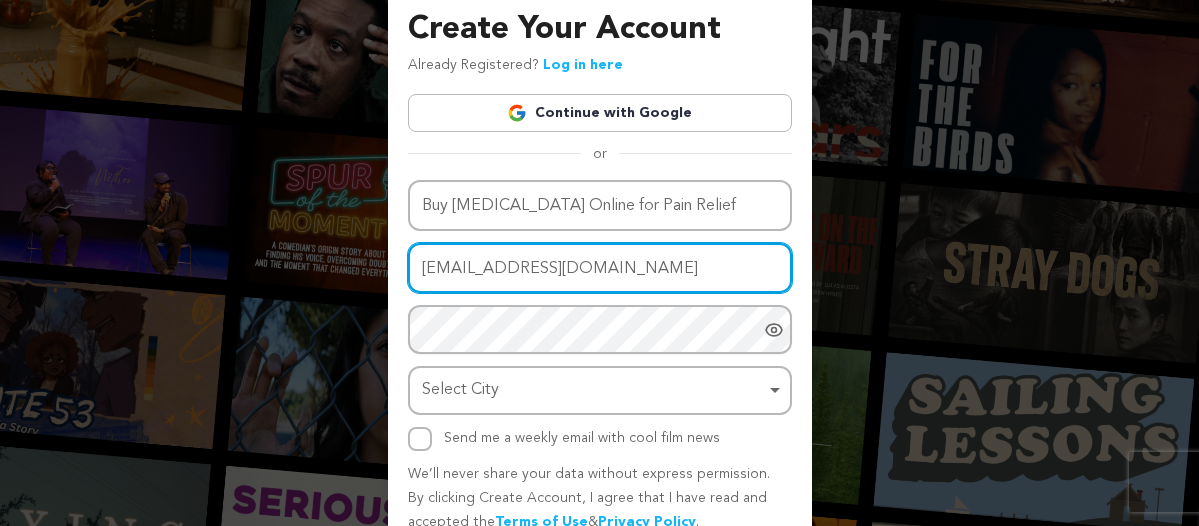 type on "buytapentadol@mechanicspedia.com" 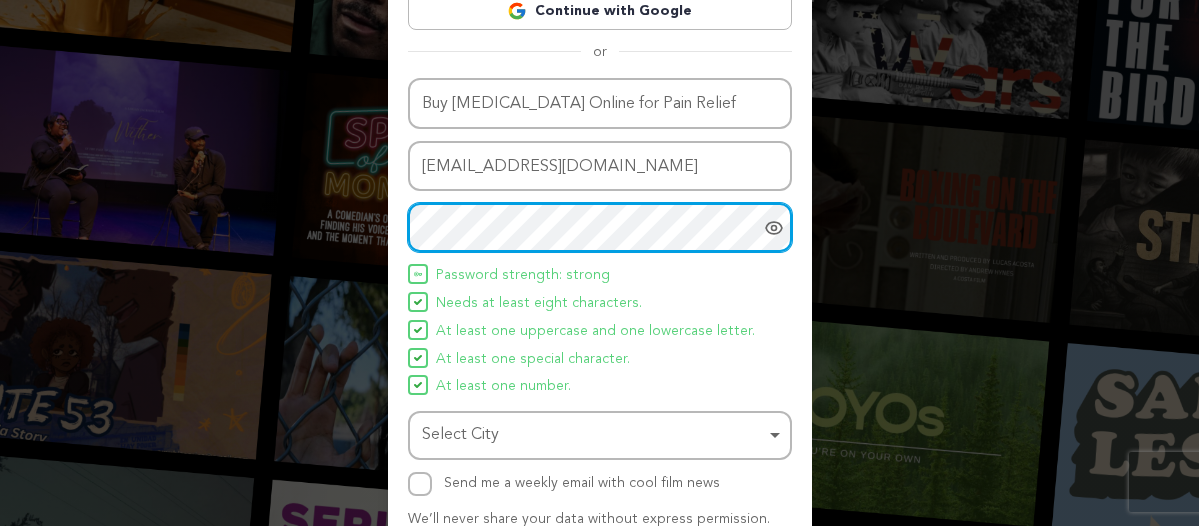 scroll, scrollTop: 306, scrollLeft: 0, axis: vertical 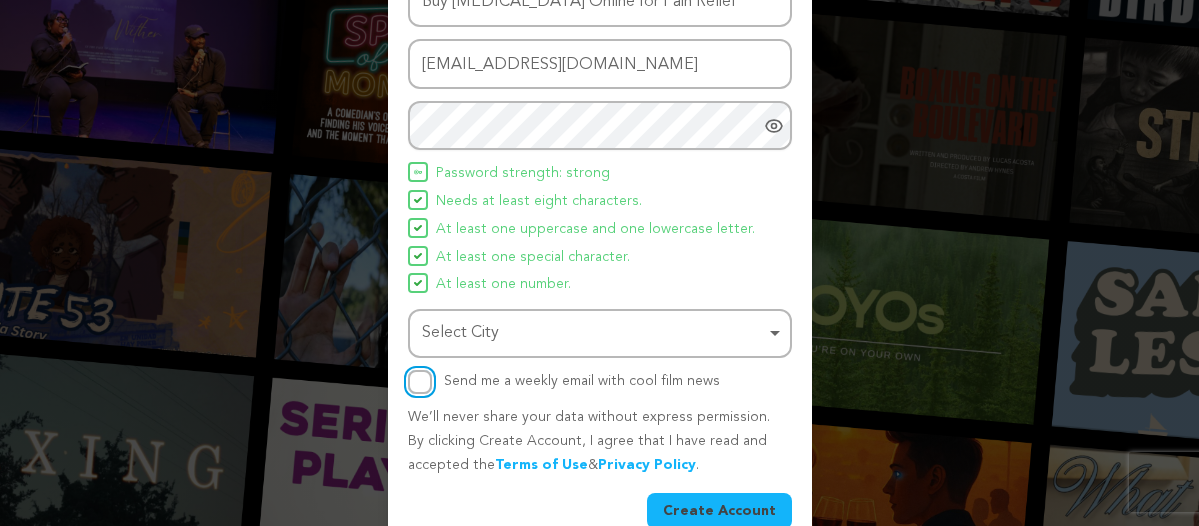 click on "Send me a weekly email with cool film news" at bounding box center [420, 382] 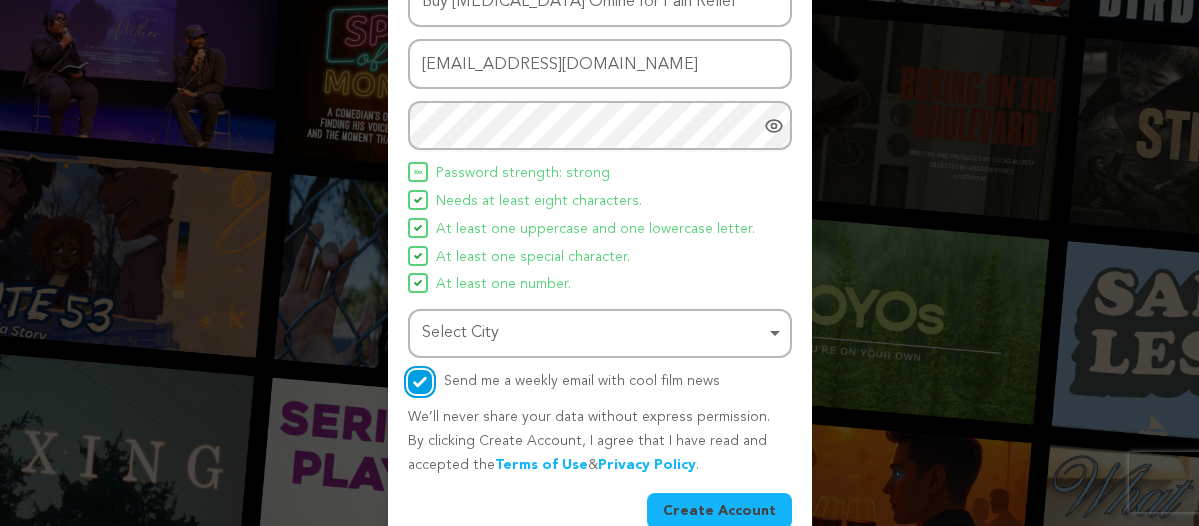 click on "Select City Remove item" at bounding box center [594, 333] 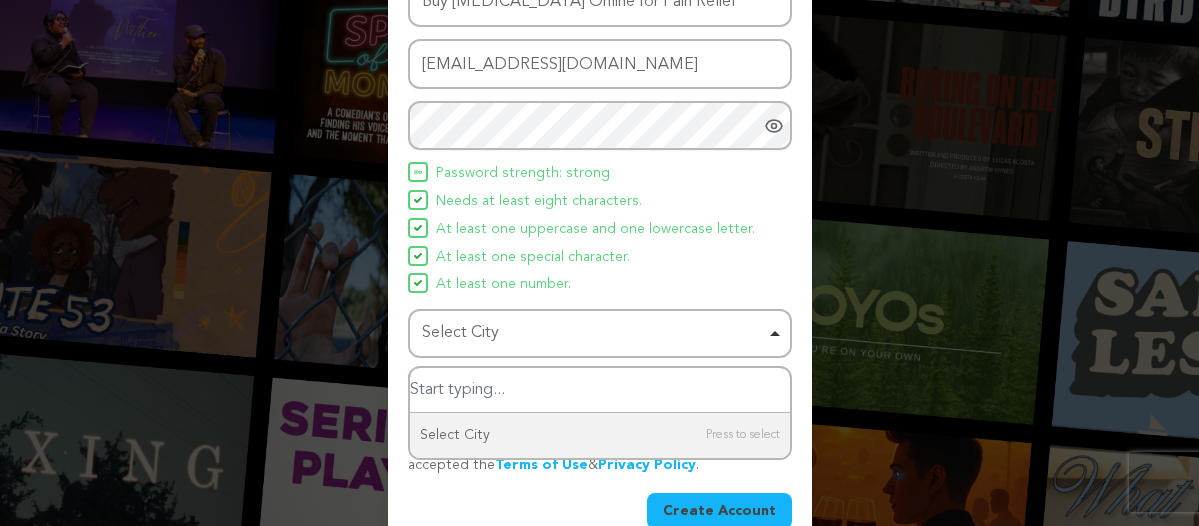 click at bounding box center [600, 390] 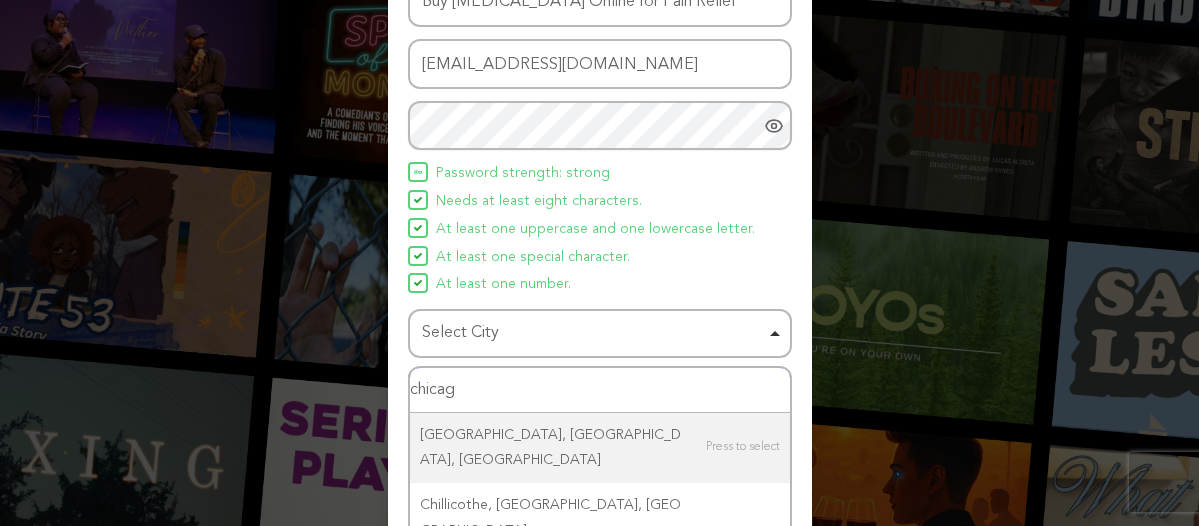 type on "chicago" 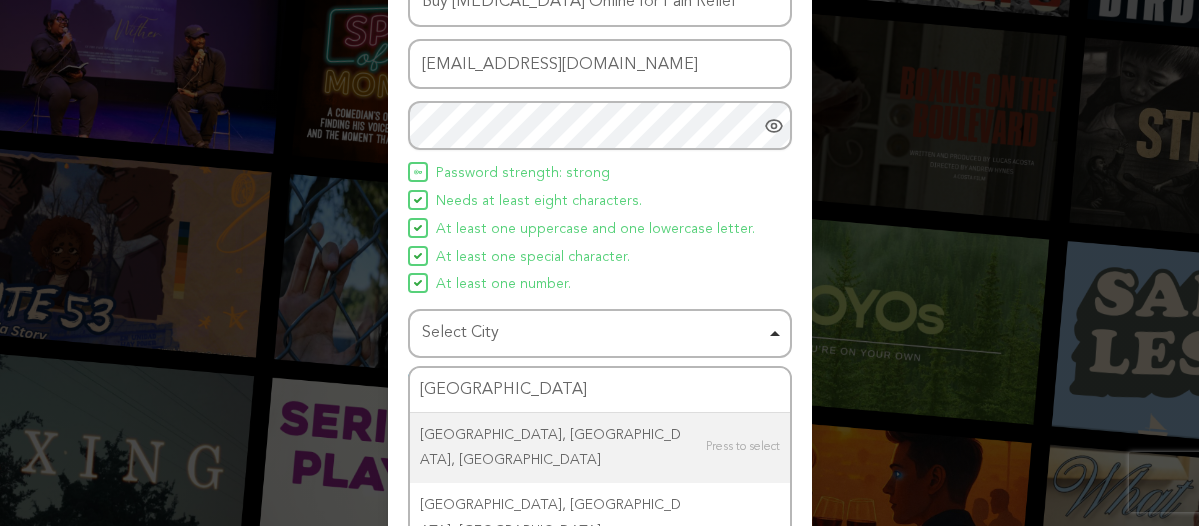 type 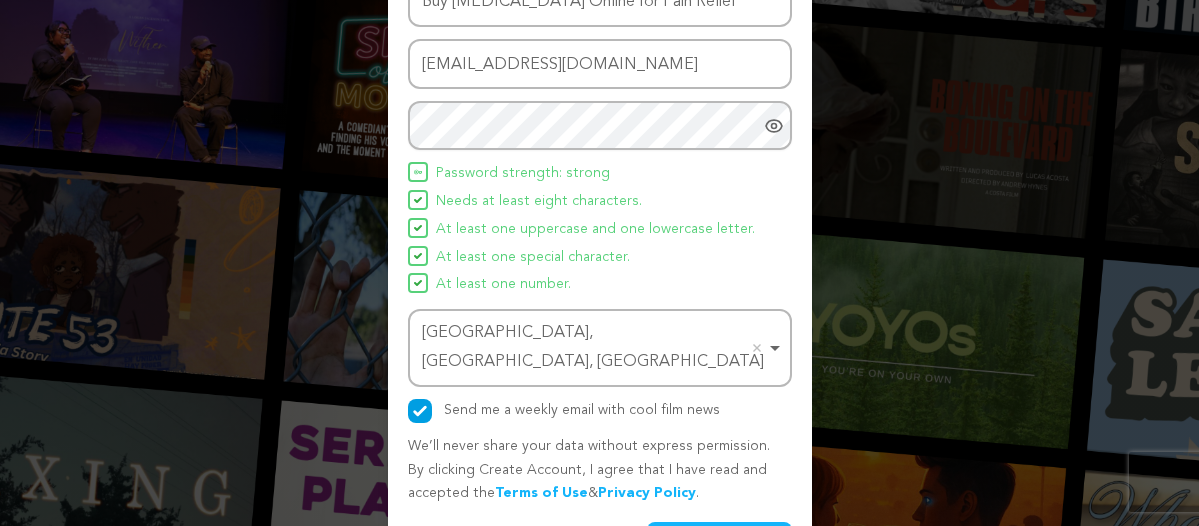 click on "At least one number." at bounding box center (600, 285) 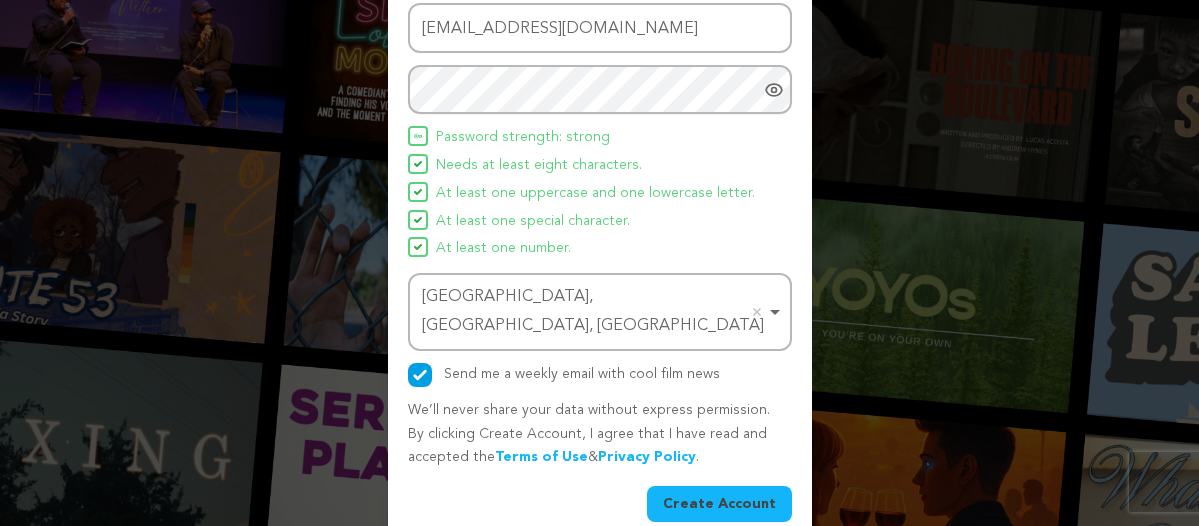 click on "Create Account" at bounding box center [719, 504] 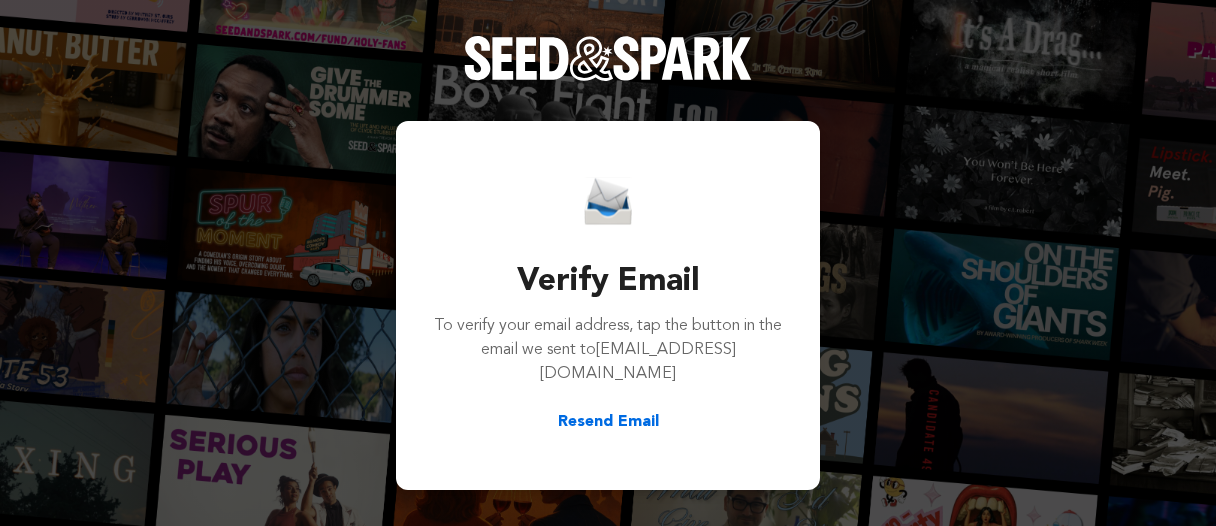 scroll, scrollTop: 0, scrollLeft: 0, axis: both 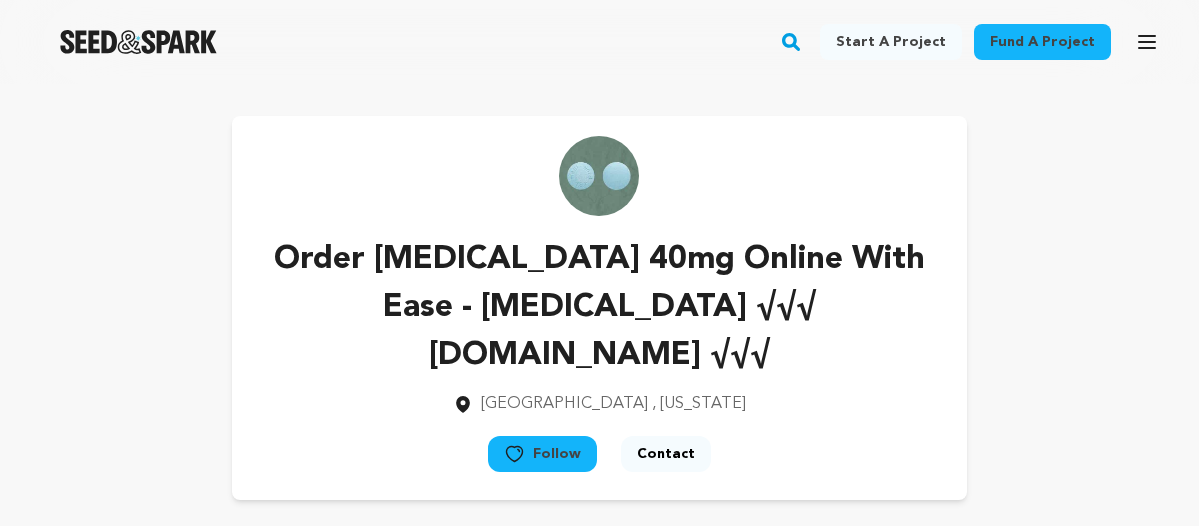 click on "Fund a project" at bounding box center [1042, 42] 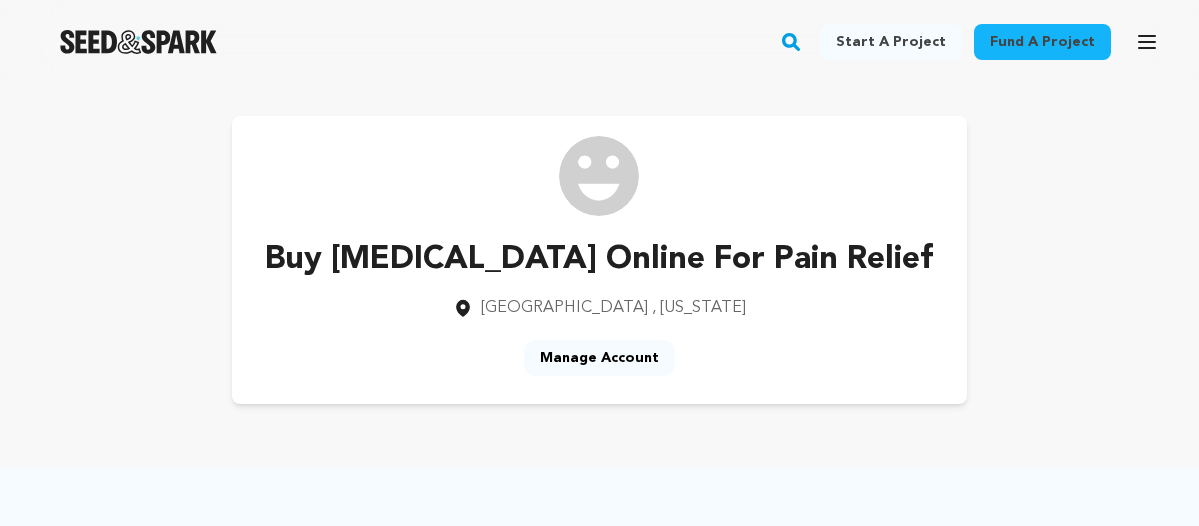scroll, scrollTop: 0, scrollLeft: 0, axis: both 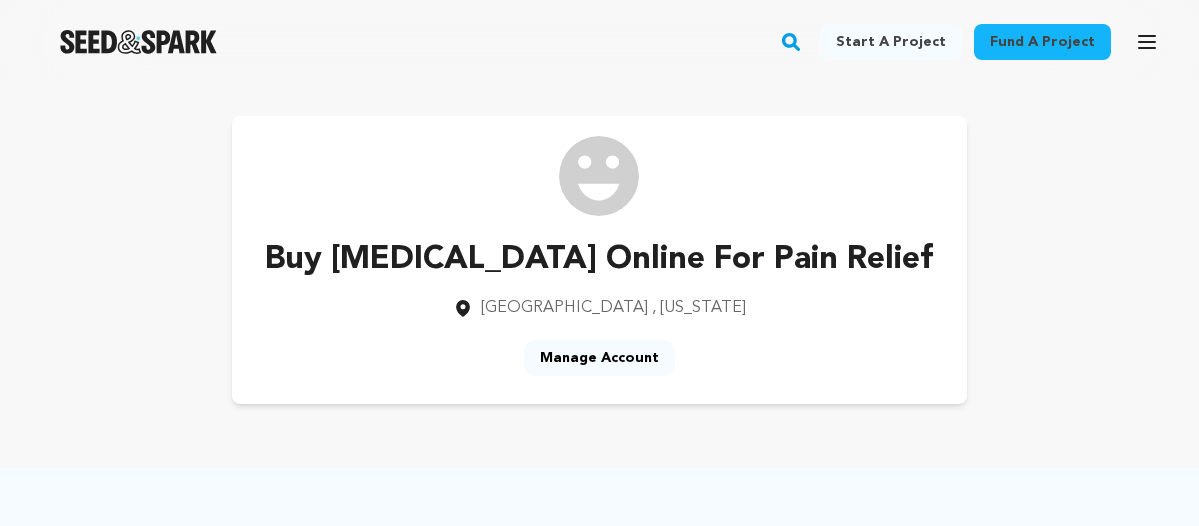 click on "Manage Account" at bounding box center [599, 358] 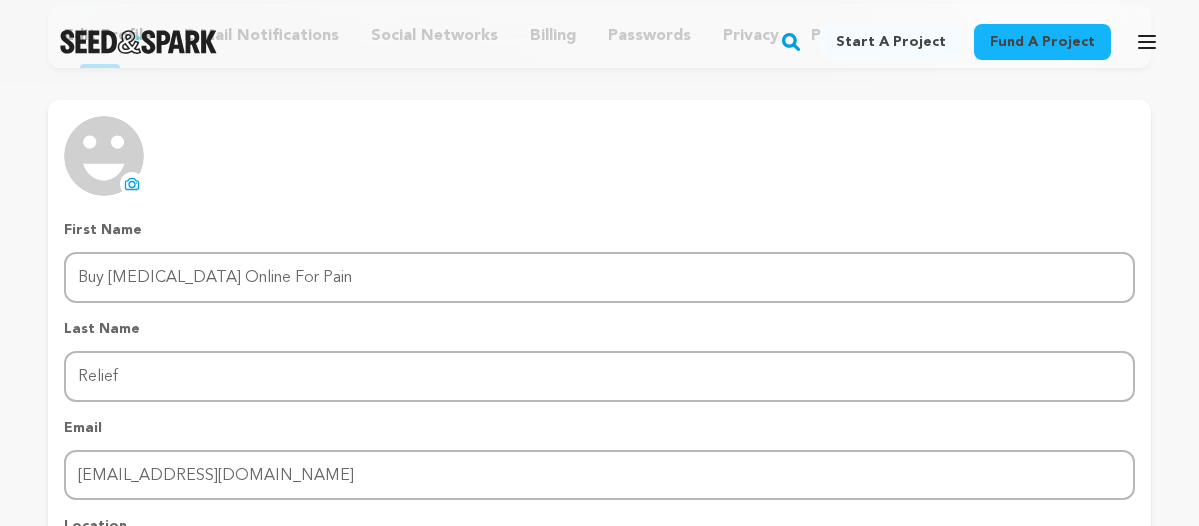 scroll, scrollTop: 204, scrollLeft: 0, axis: vertical 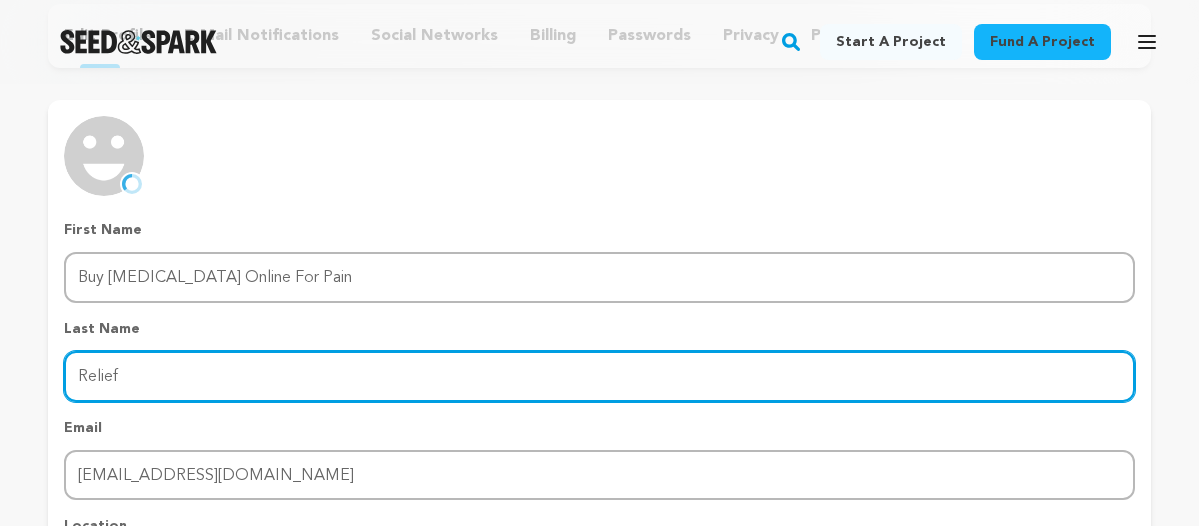 drag, startPoint x: 204, startPoint y: 362, endPoint x: 0, endPoint y: 364, distance: 204.0098 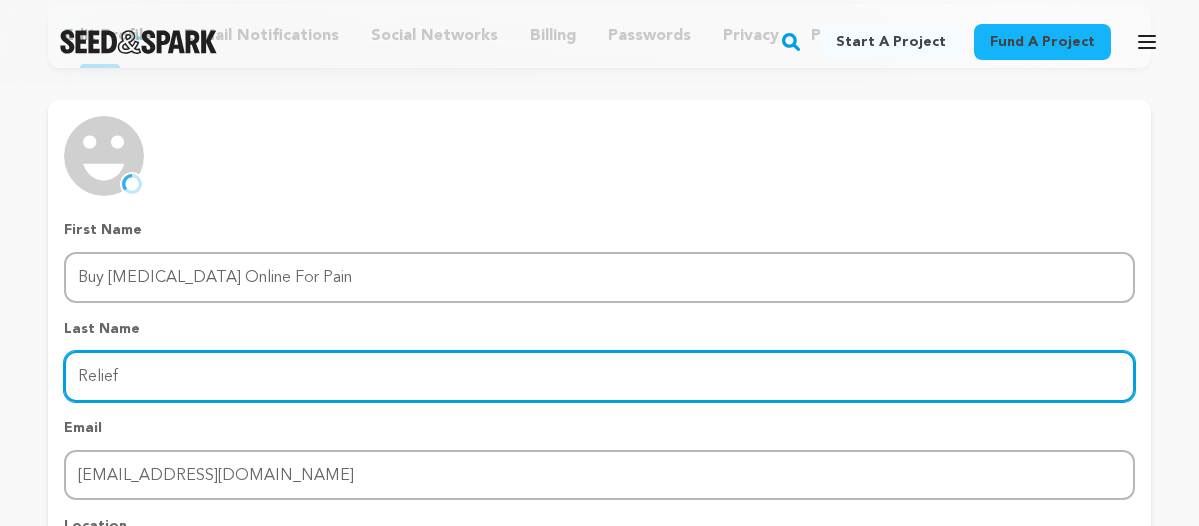click on "Relief" at bounding box center (599, 376) 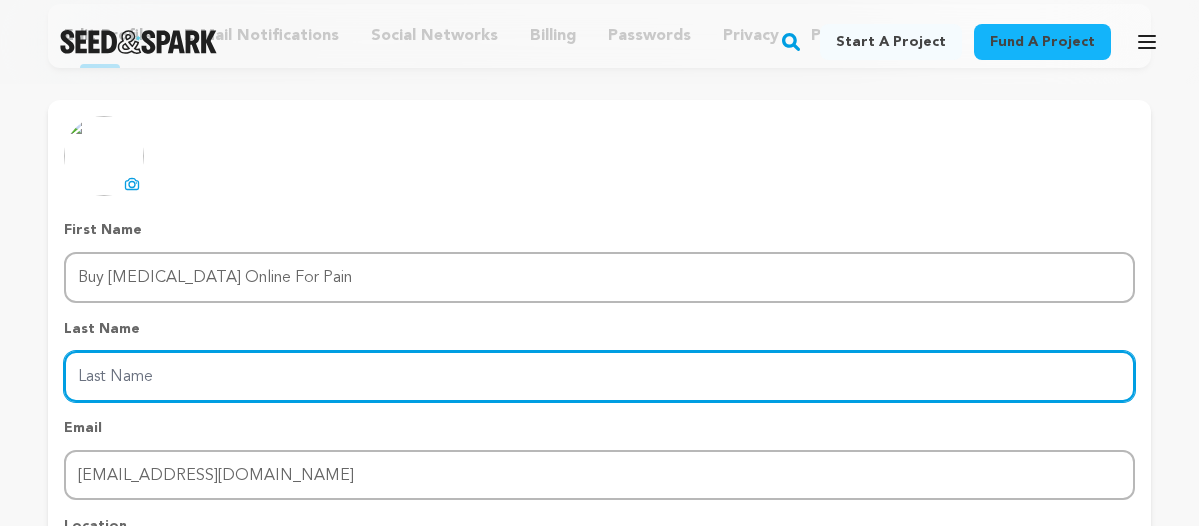 paste on "👉👉" 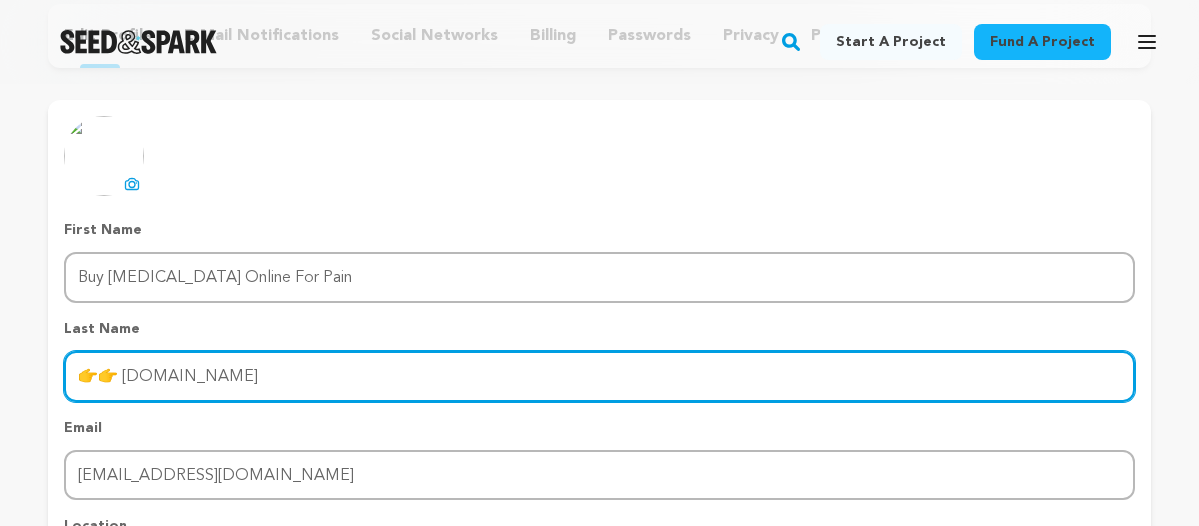 type on "👉👉 www.onlinebuymeds.com" 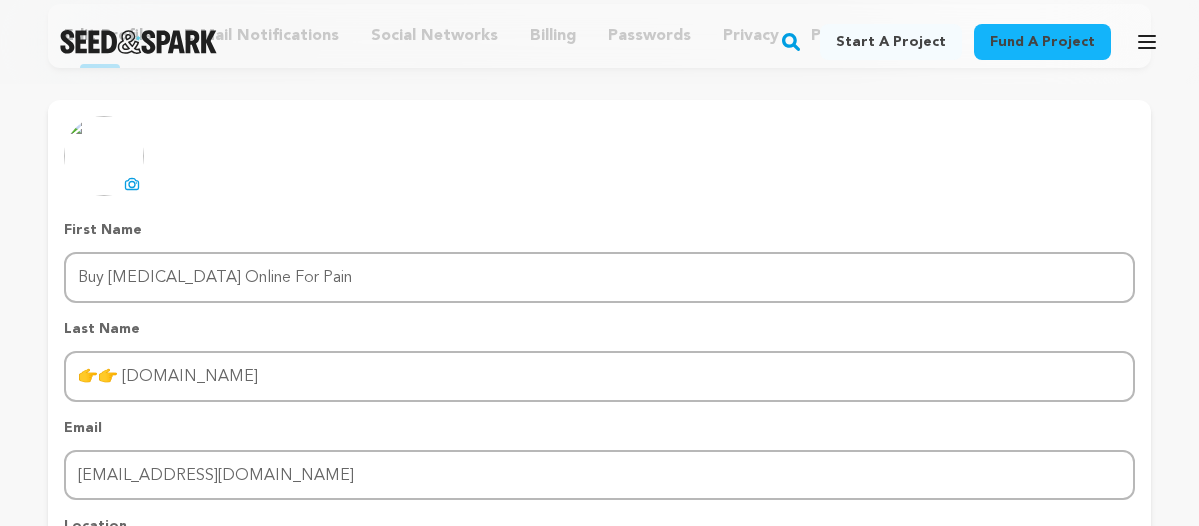 click on "uploading spinner
upload profile image
First Name
First Name
Buy Tapentadol Online For Pain
Last Name
Last Name
👉👉 www.onlinebuymeds.com
Email
Email
buytapentadol@mechanicspedia.com
Location
Chicago, Illinois, United States  Chicago, Illinois, United States Remove item  Chicago, Illinois, United States" at bounding box center (599, 386) 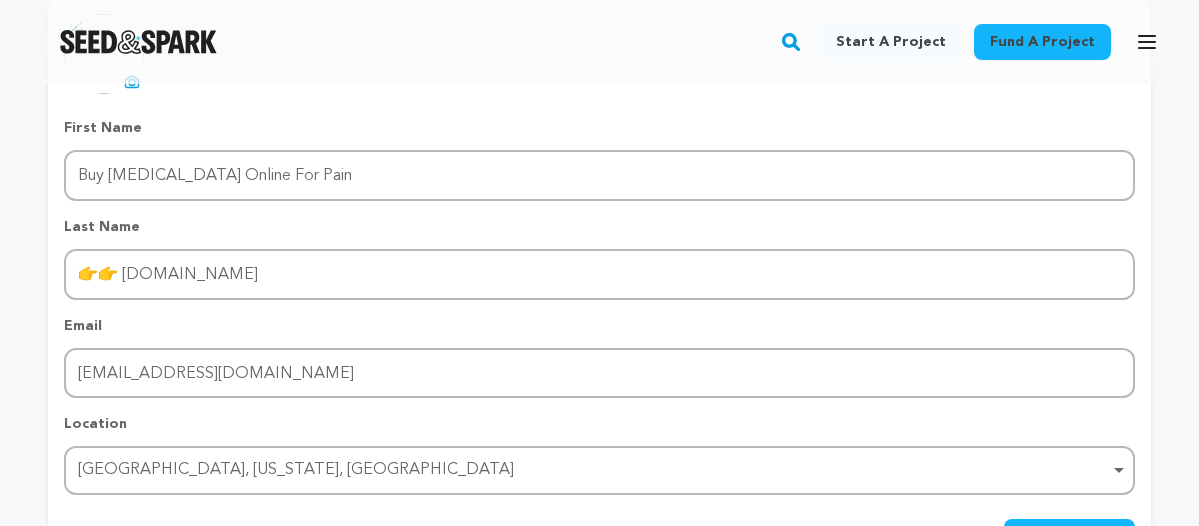 scroll, scrollTop: 510, scrollLeft: 0, axis: vertical 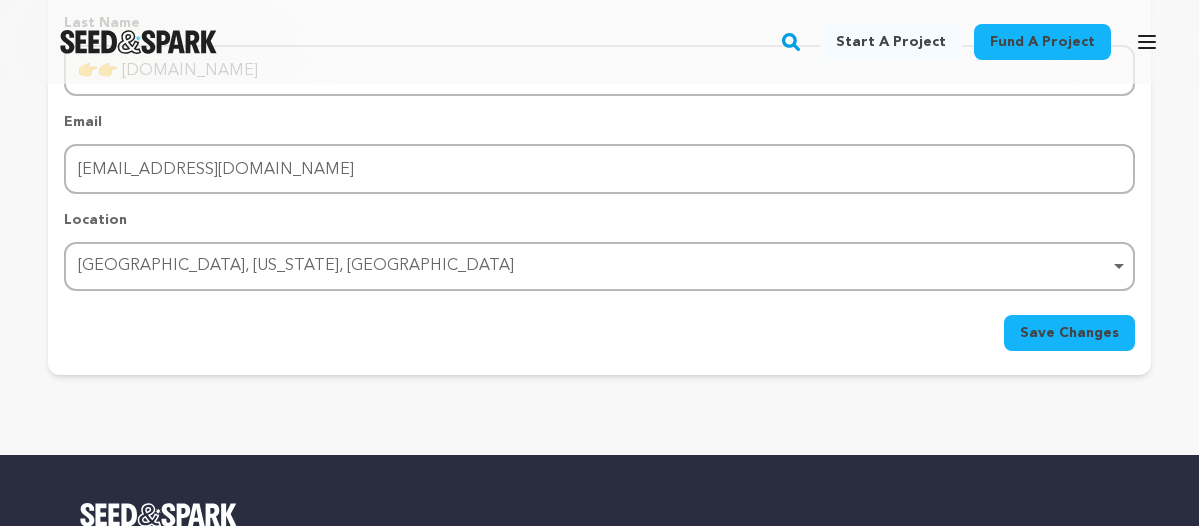 click on "Save Changes" at bounding box center [1069, 333] 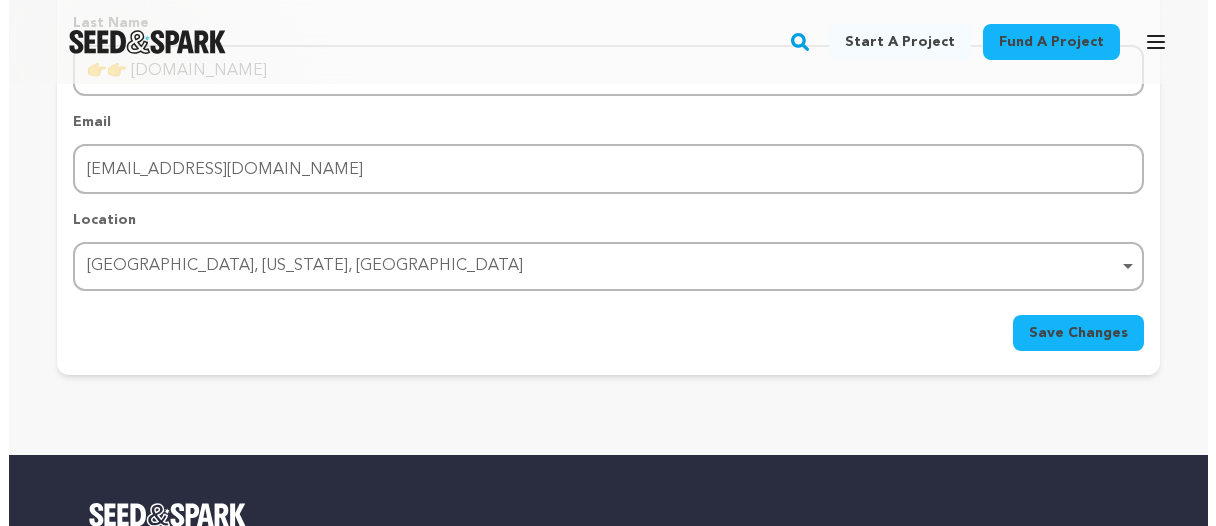 scroll, scrollTop: 0, scrollLeft: 0, axis: both 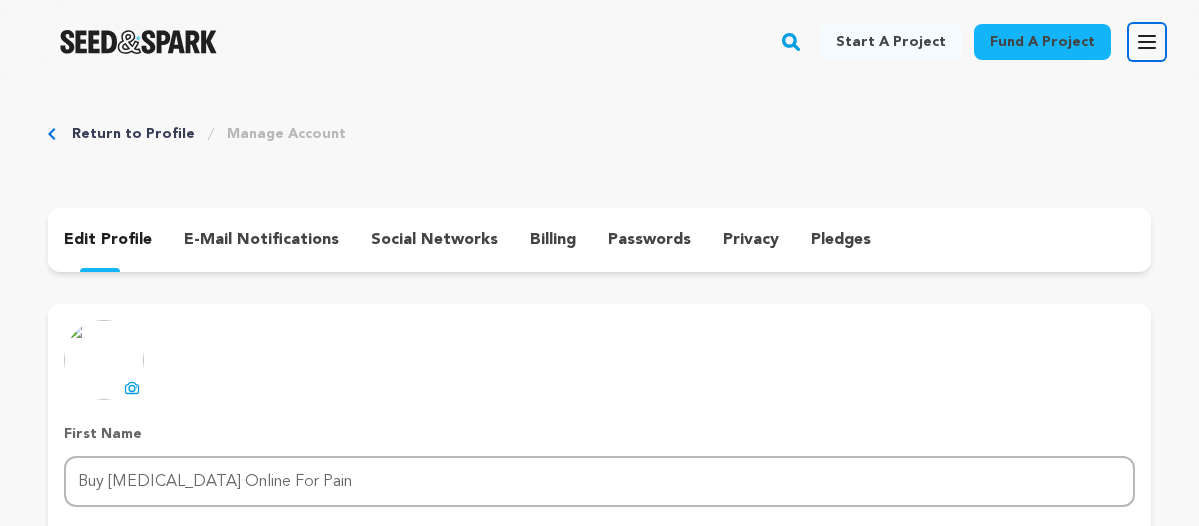 click 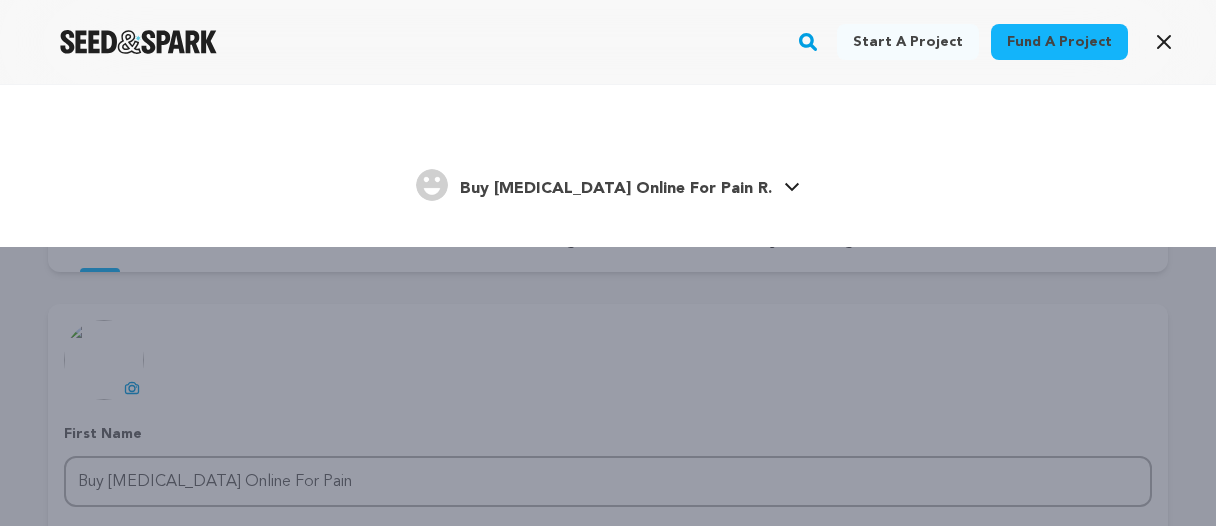 click on "Buy Tapentadol Online For Pain R." at bounding box center (616, 189) 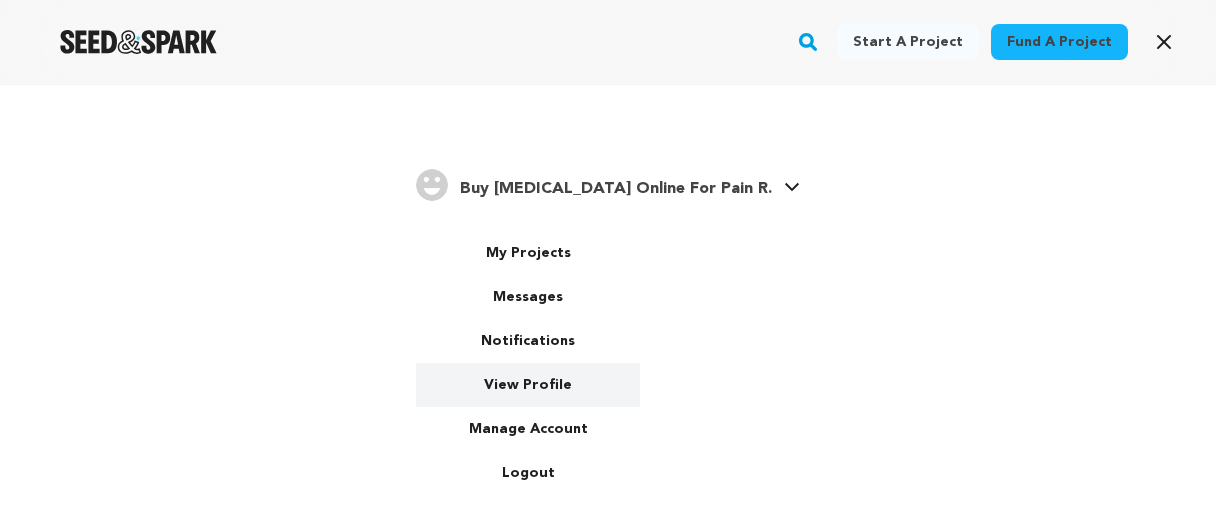 click on "View Profile" at bounding box center (528, 385) 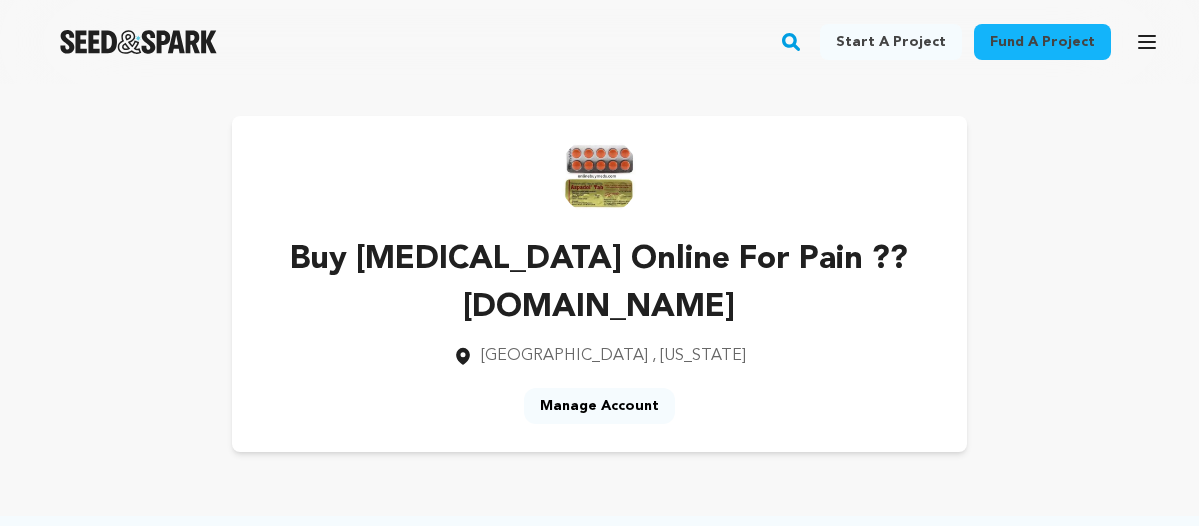 scroll, scrollTop: 0, scrollLeft: 0, axis: both 